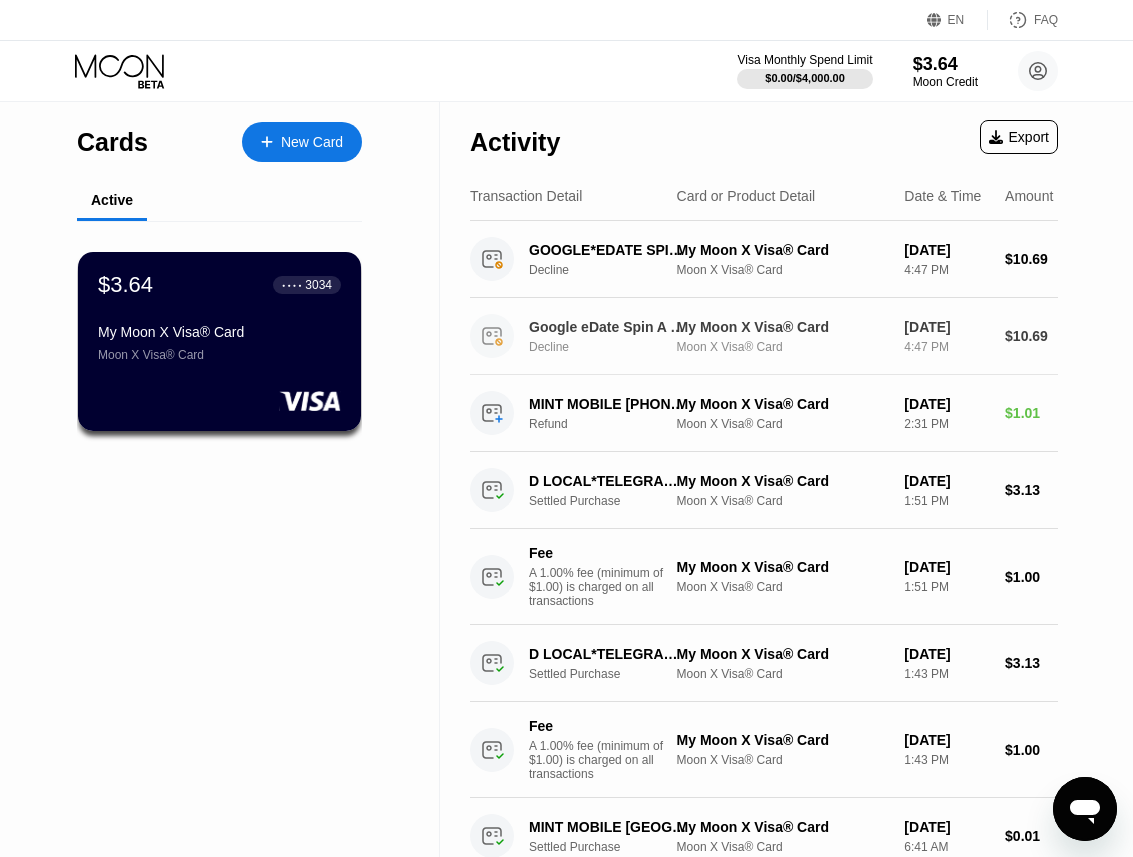 scroll, scrollTop: 76, scrollLeft: 0, axis: vertical 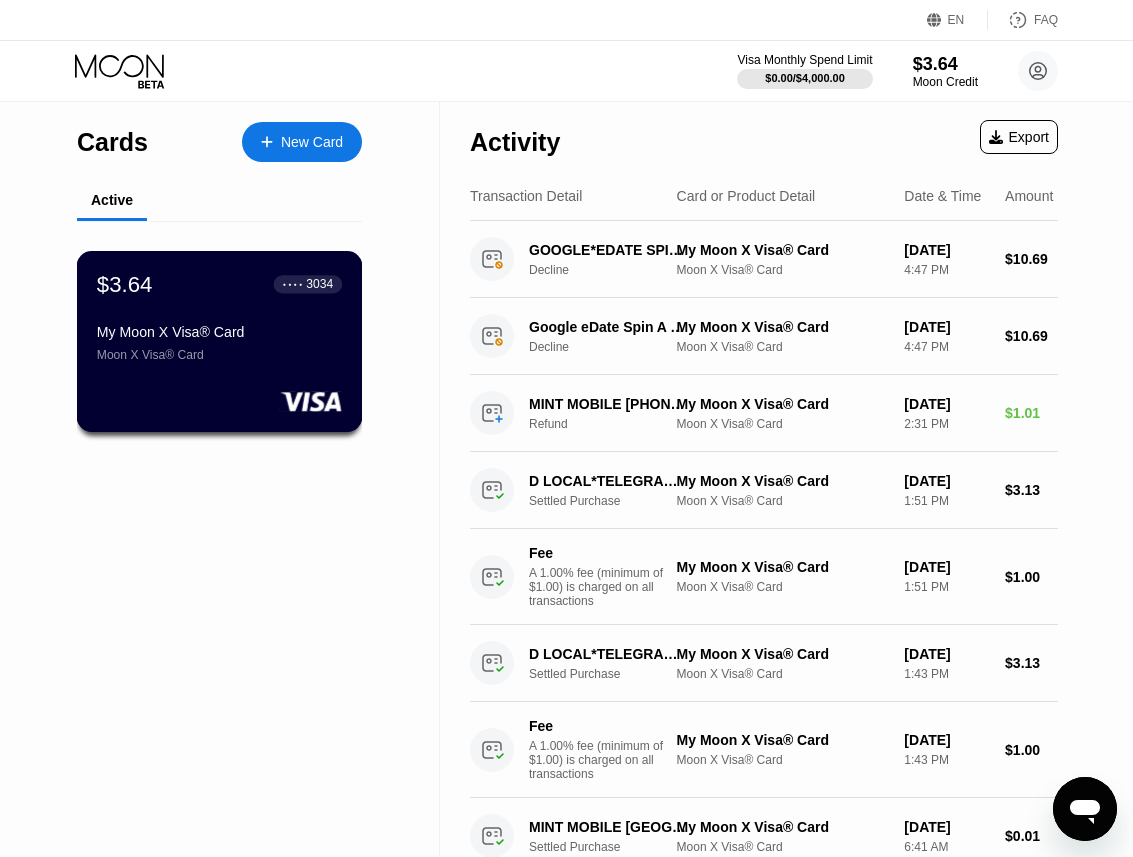 click on "$3.64 ● ● ● ● 3034 My Moon X Visa® Card Moon X Visa® Card" at bounding box center (220, 341) 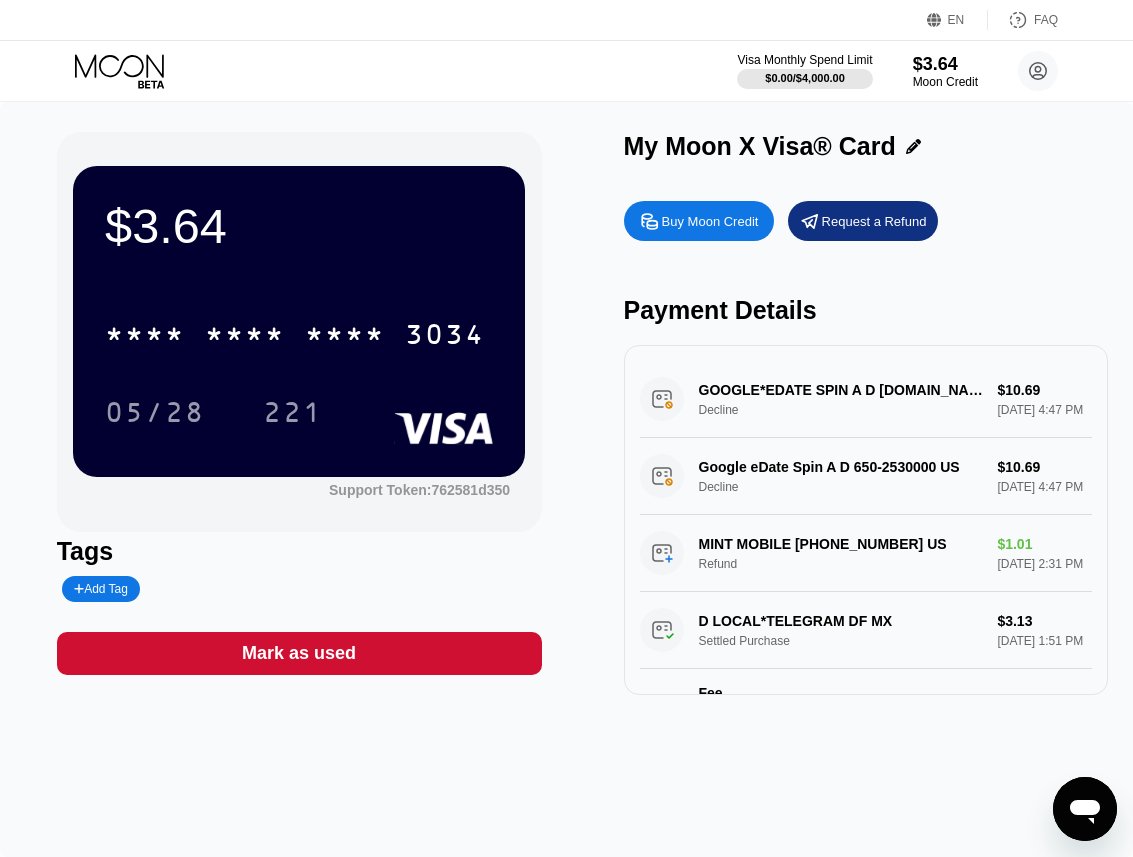 click 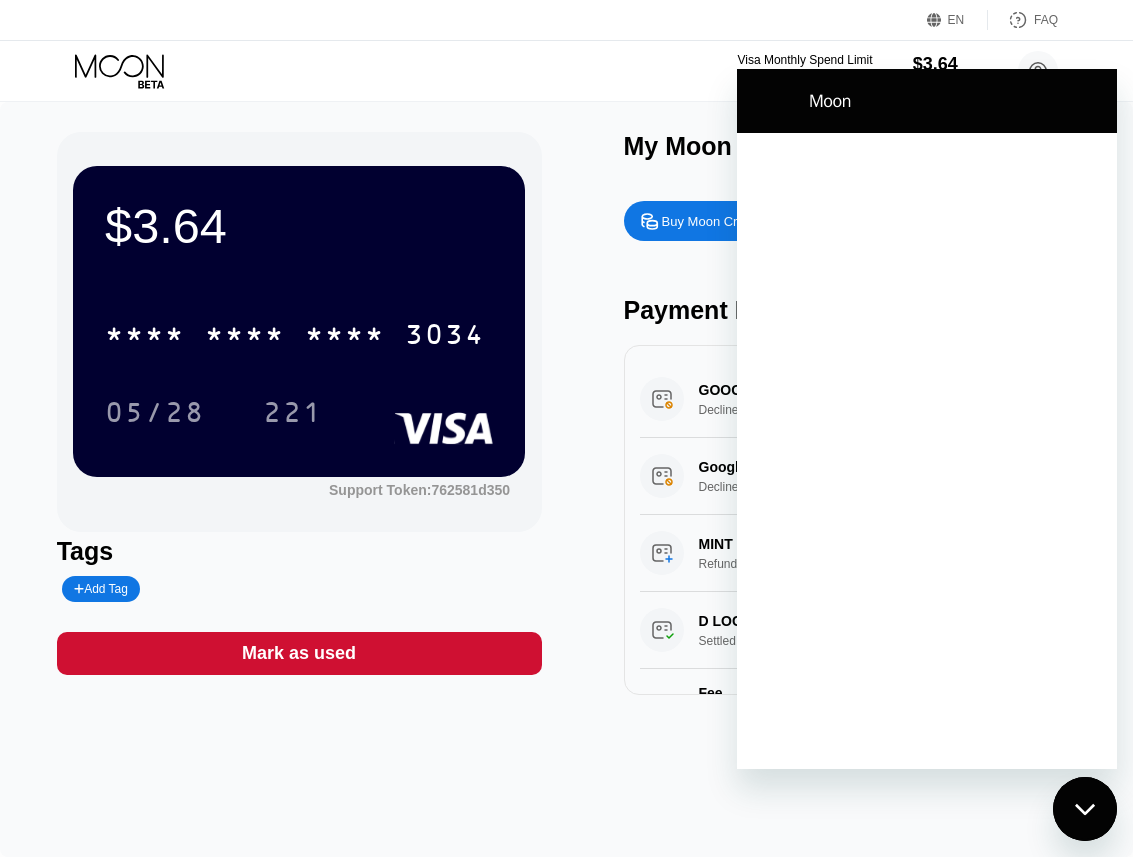 scroll, scrollTop: 0, scrollLeft: 0, axis: both 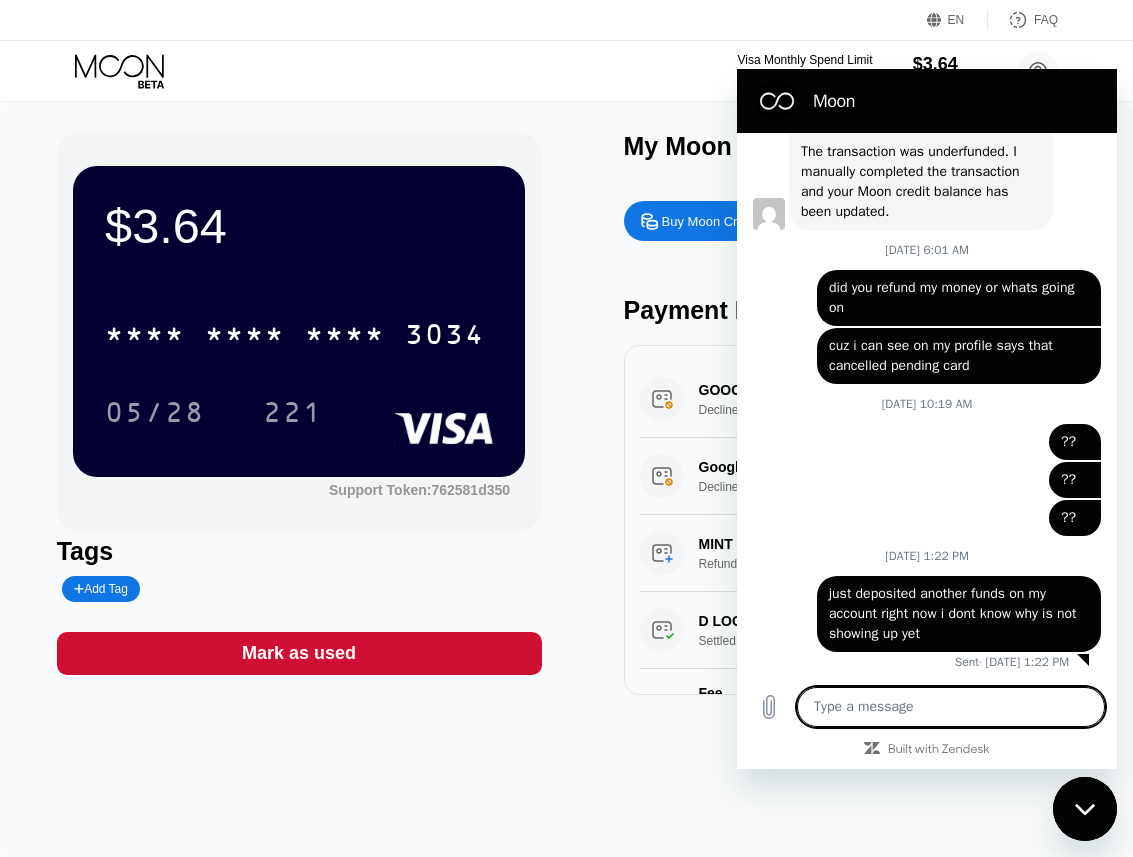 click at bounding box center [951, 707] 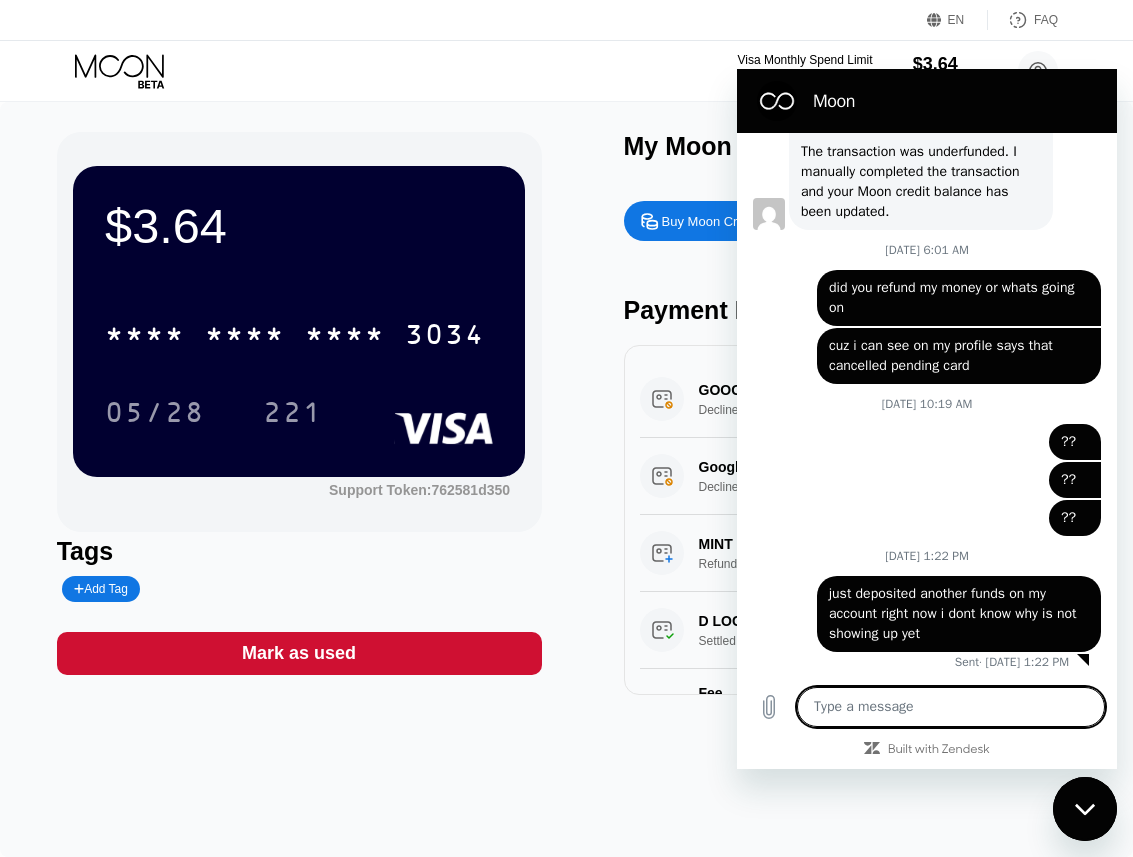 type on "h" 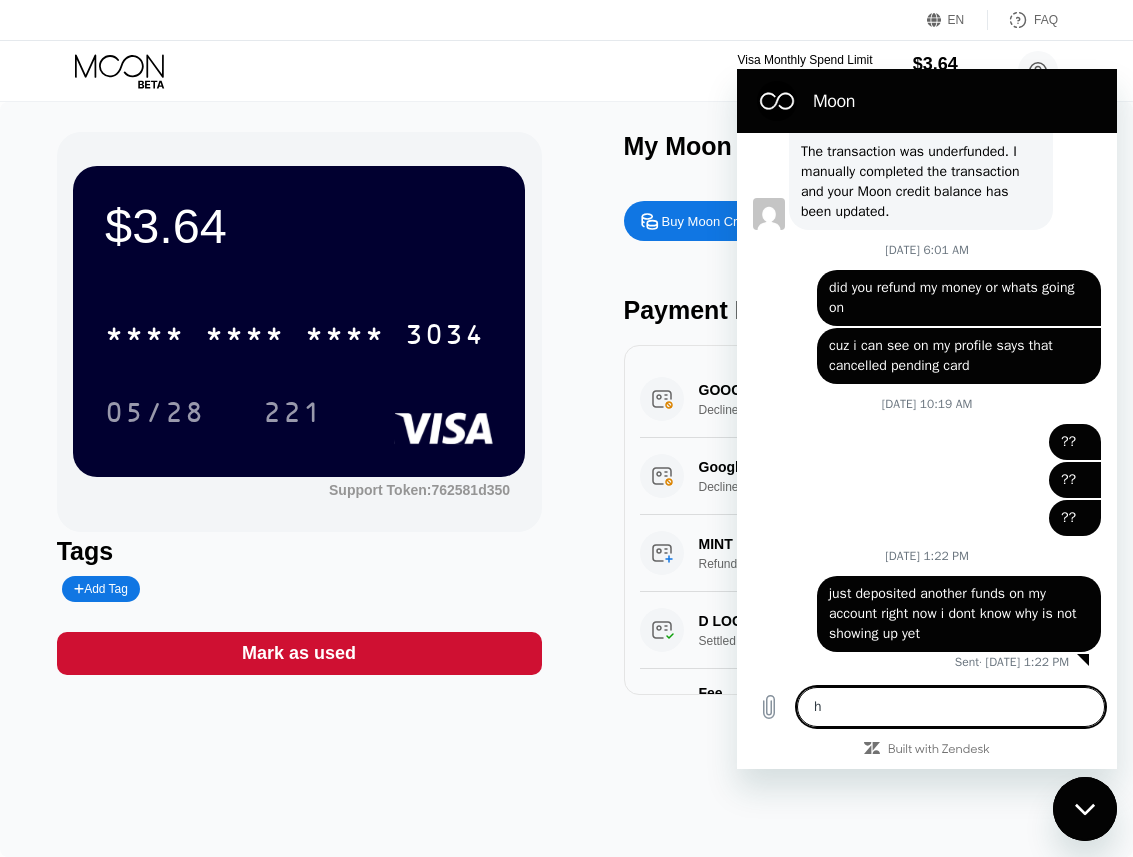 type on "hw" 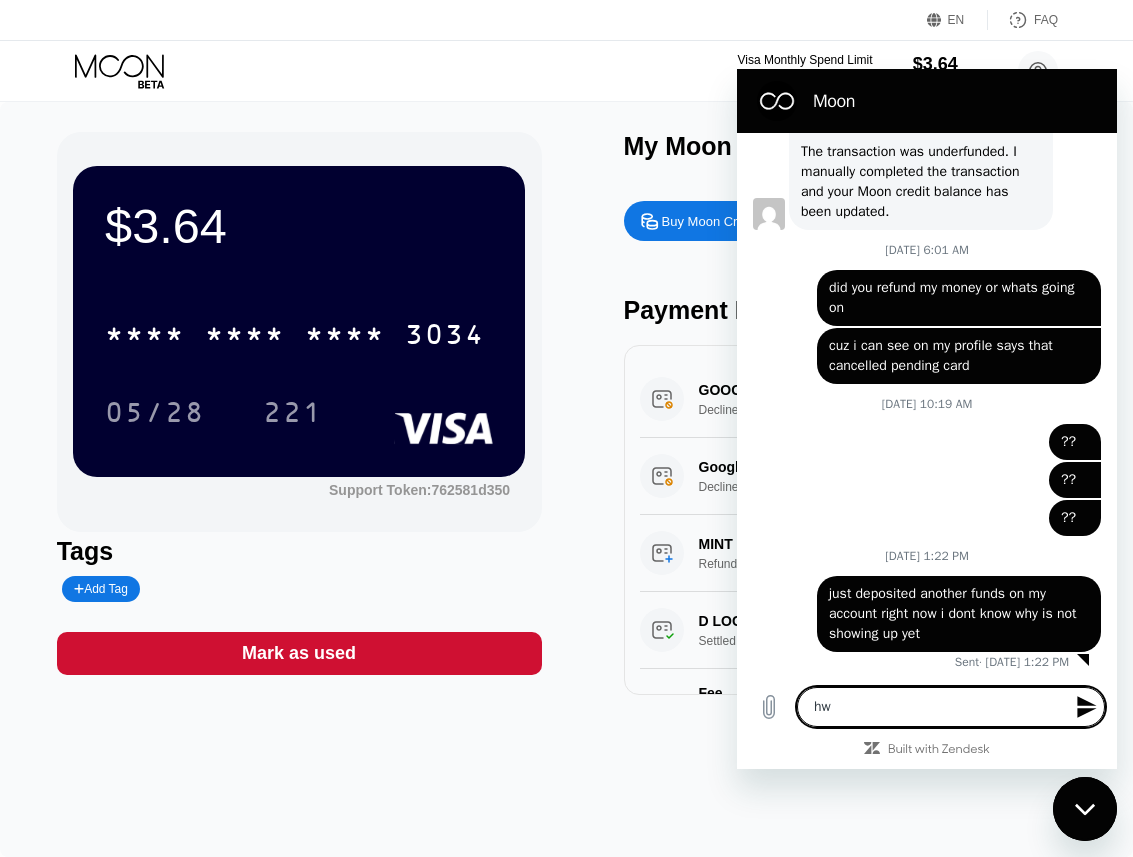 type on "h" 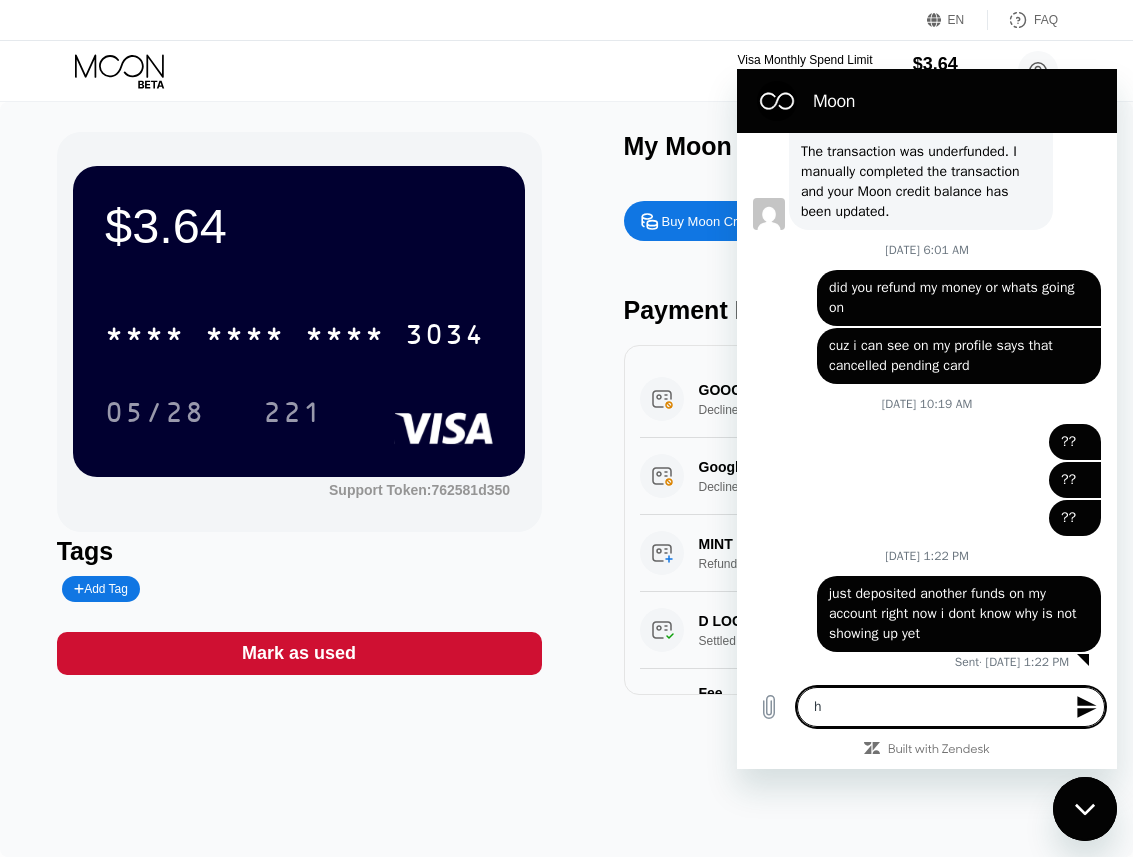 type 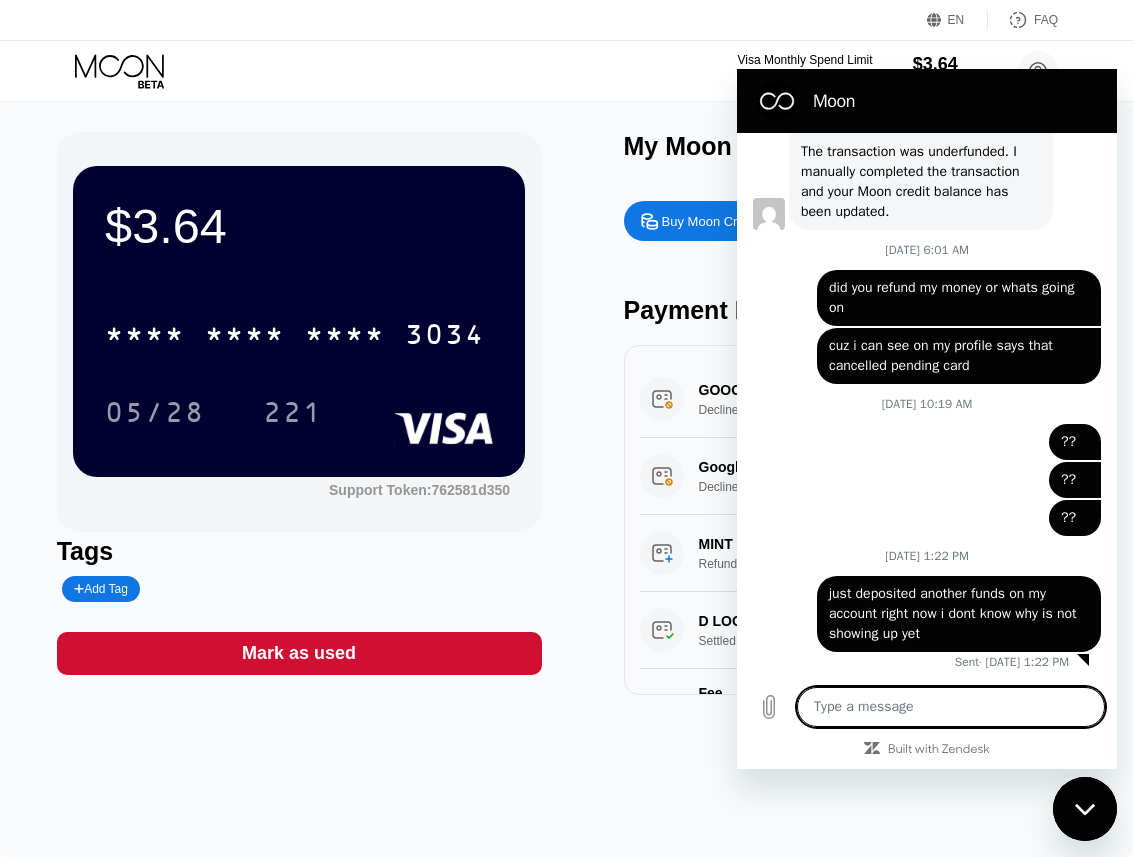 click on "Moon" at bounding box center [955, 101] 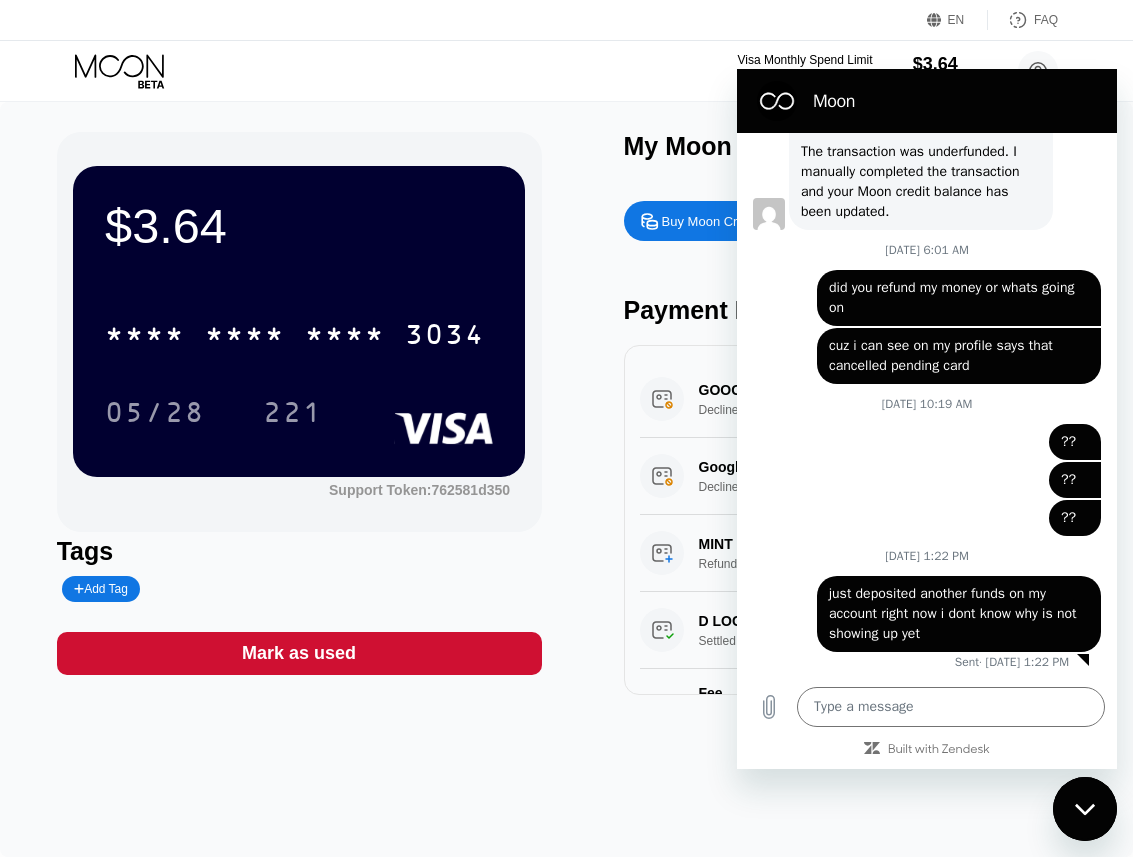 click at bounding box center [1085, 809] 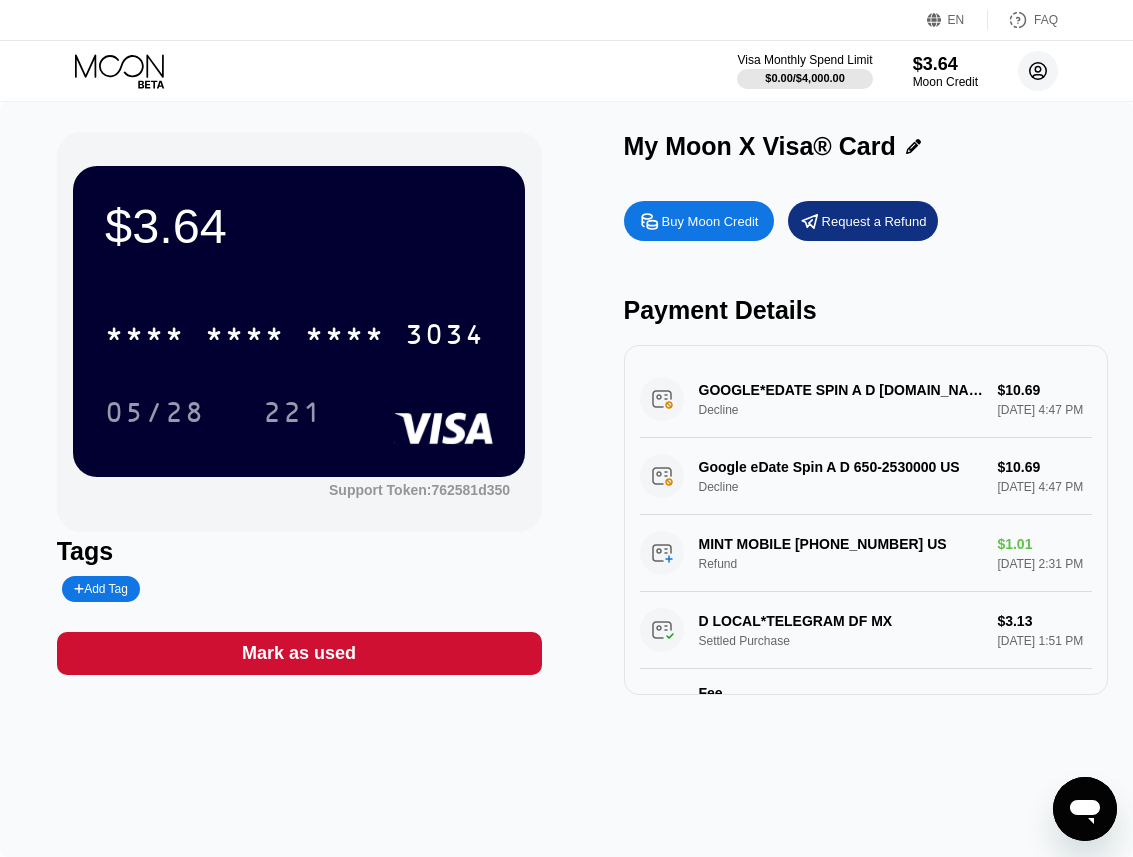 click 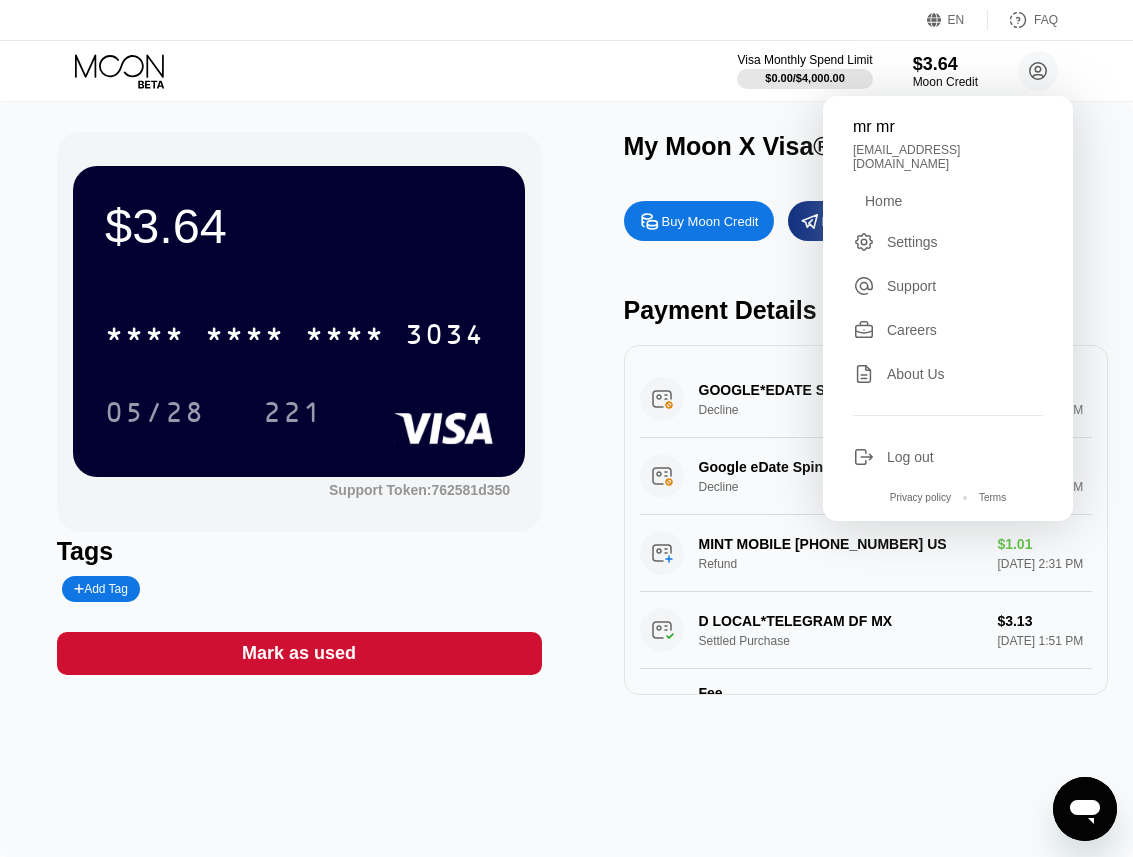 click on "Tags" at bounding box center [299, 551] 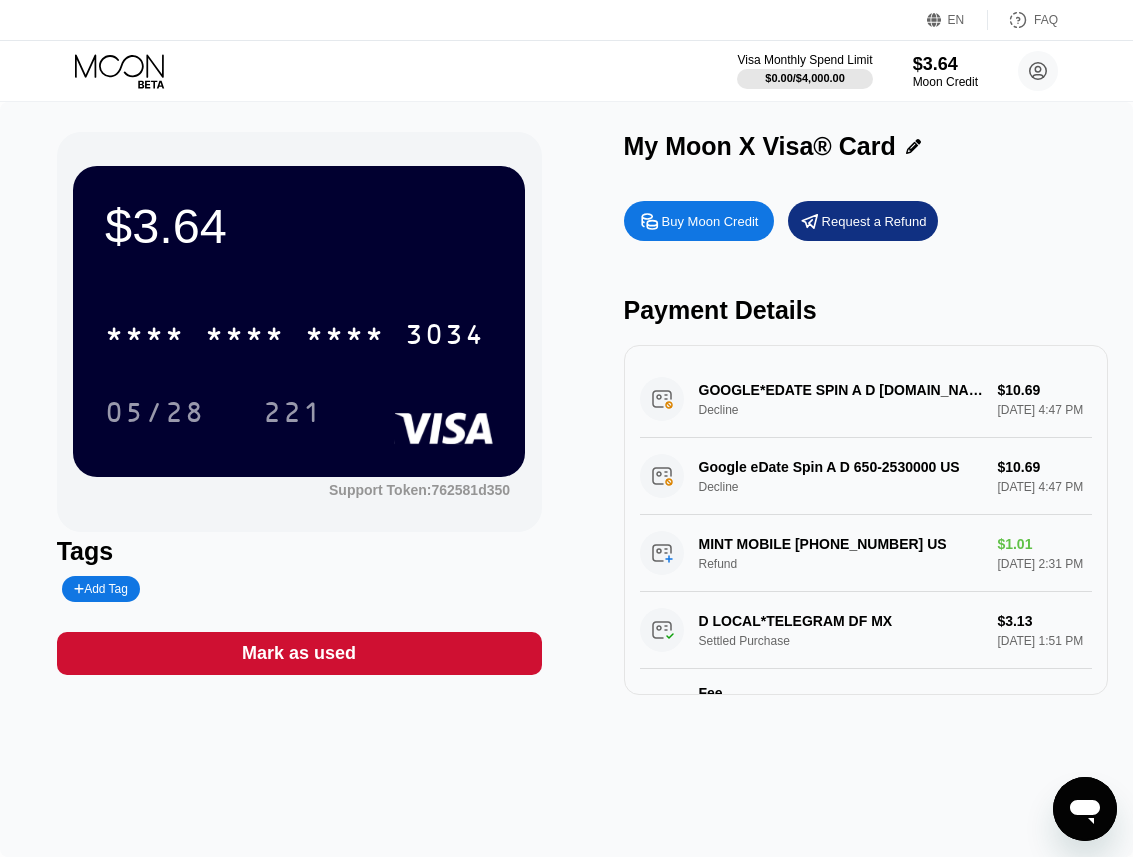 click 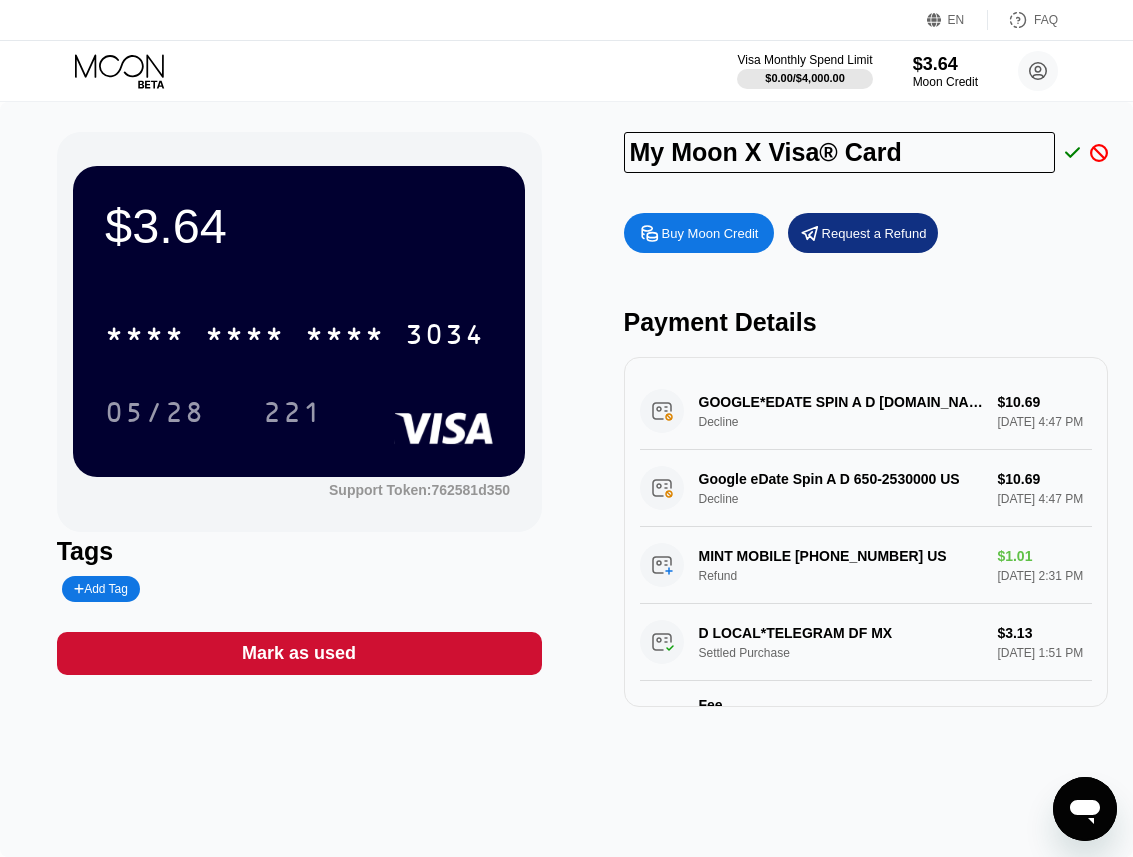 drag, startPoint x: 907, startPoint y: 144, endPoint x: 603, endPoint y: 142, distance: 304.0066 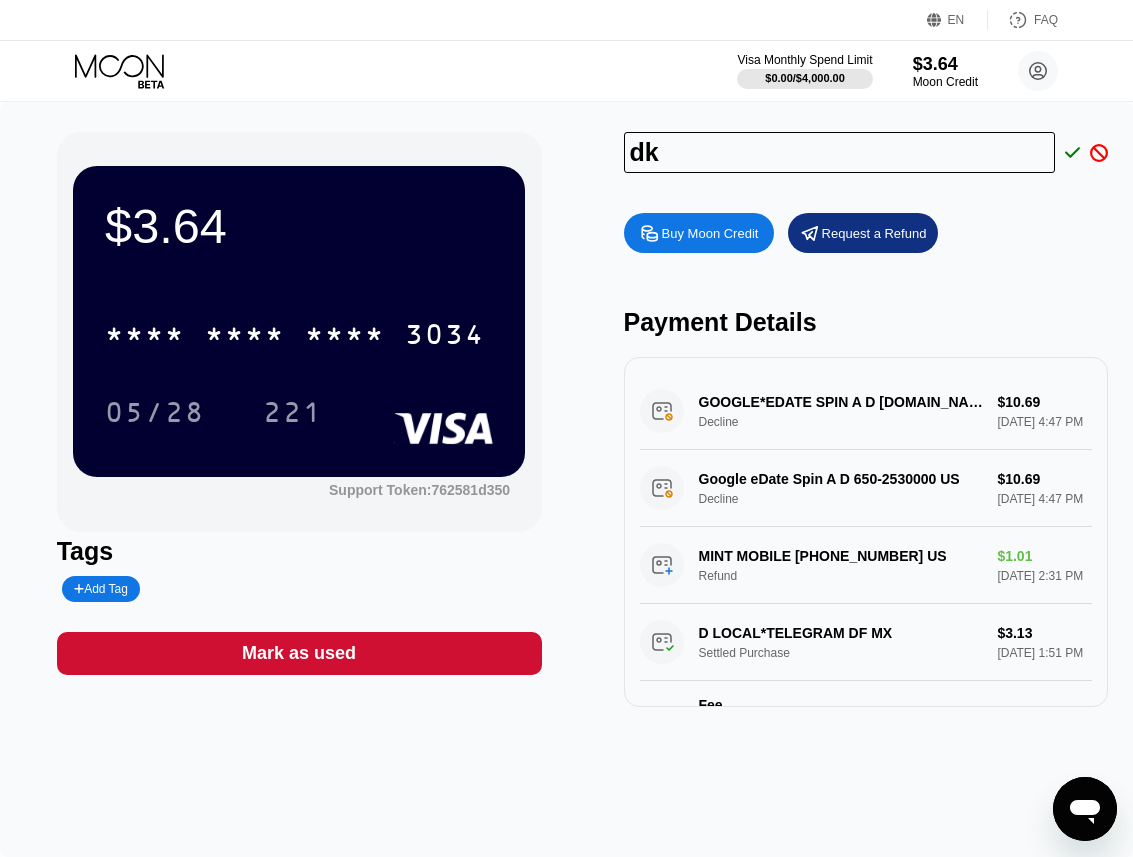 type on "d" 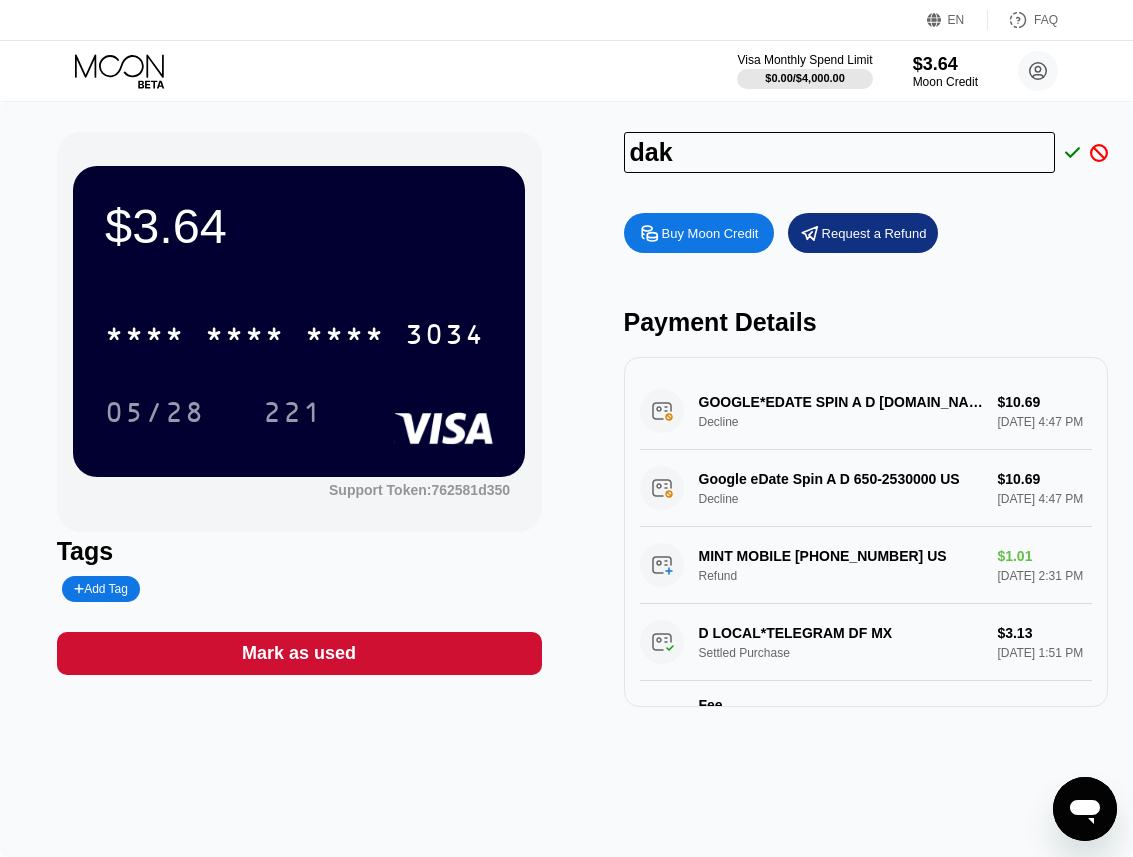 type on "dako" 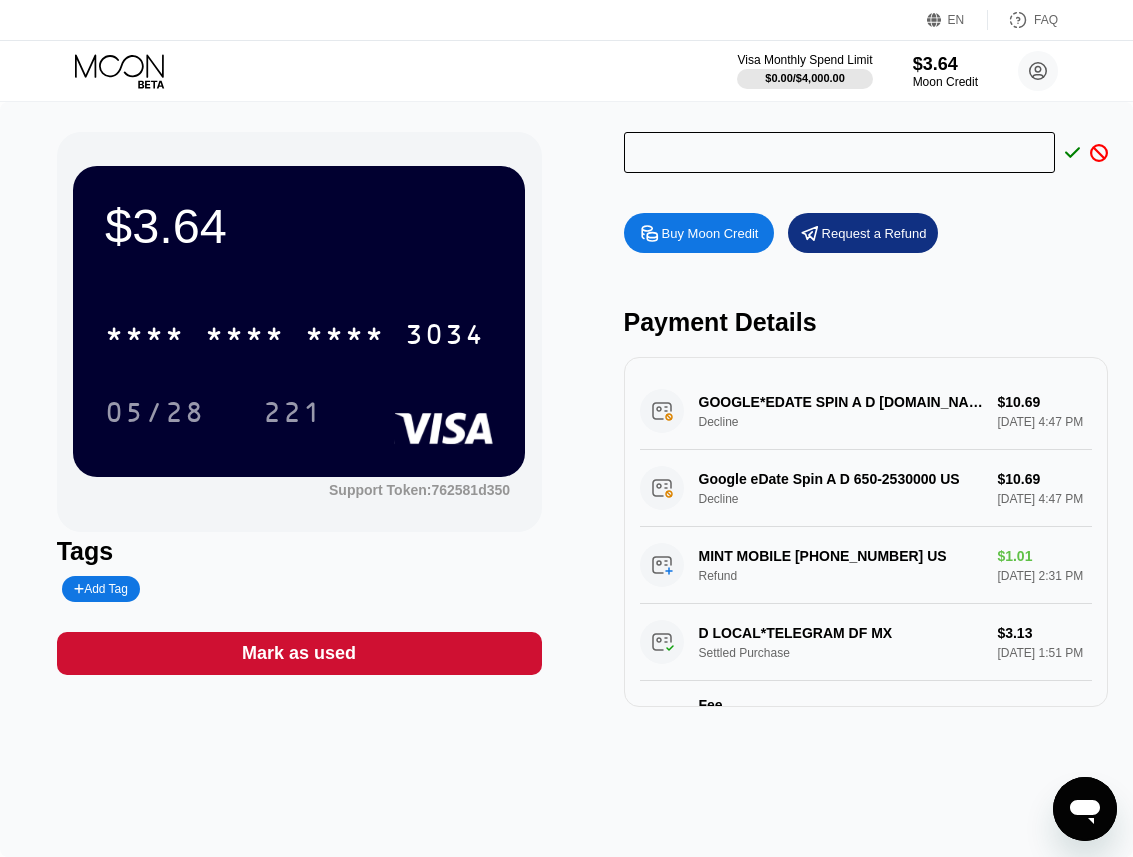 type 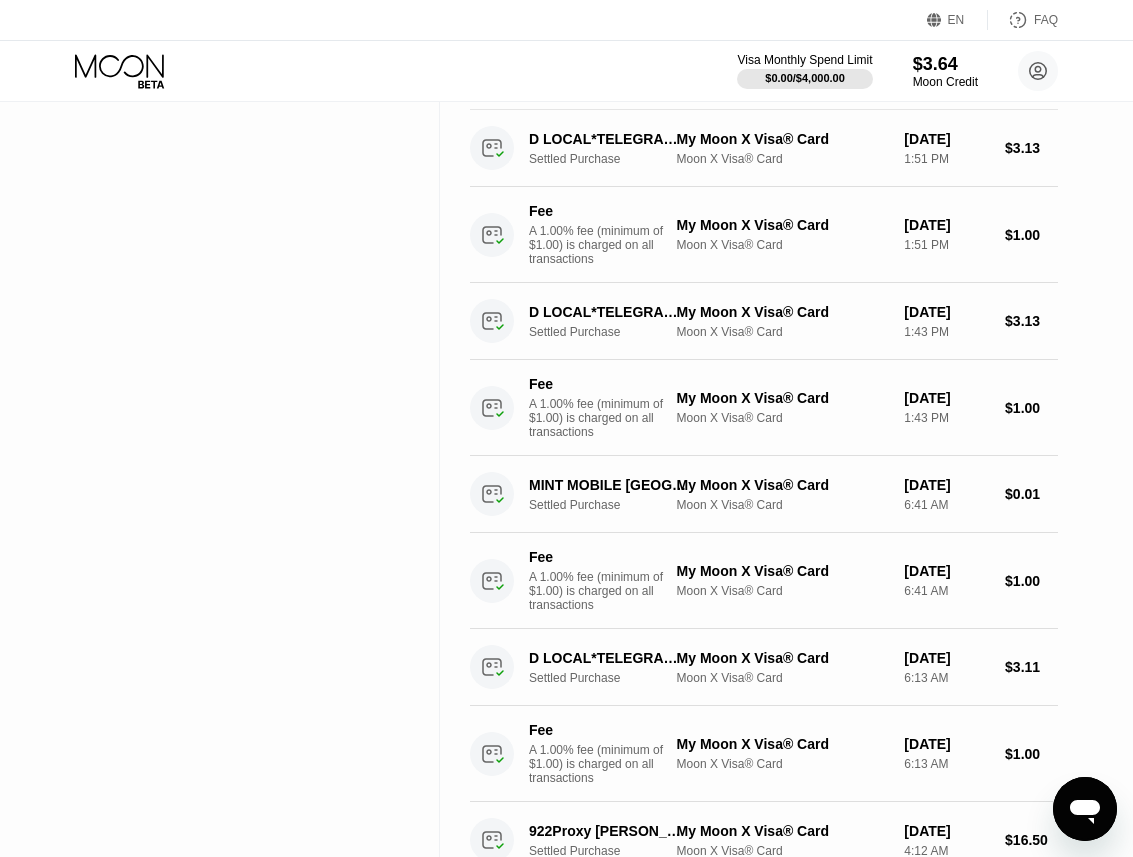 scroll, scrollTop: 4, scrollLeft: 0, axis: vertical 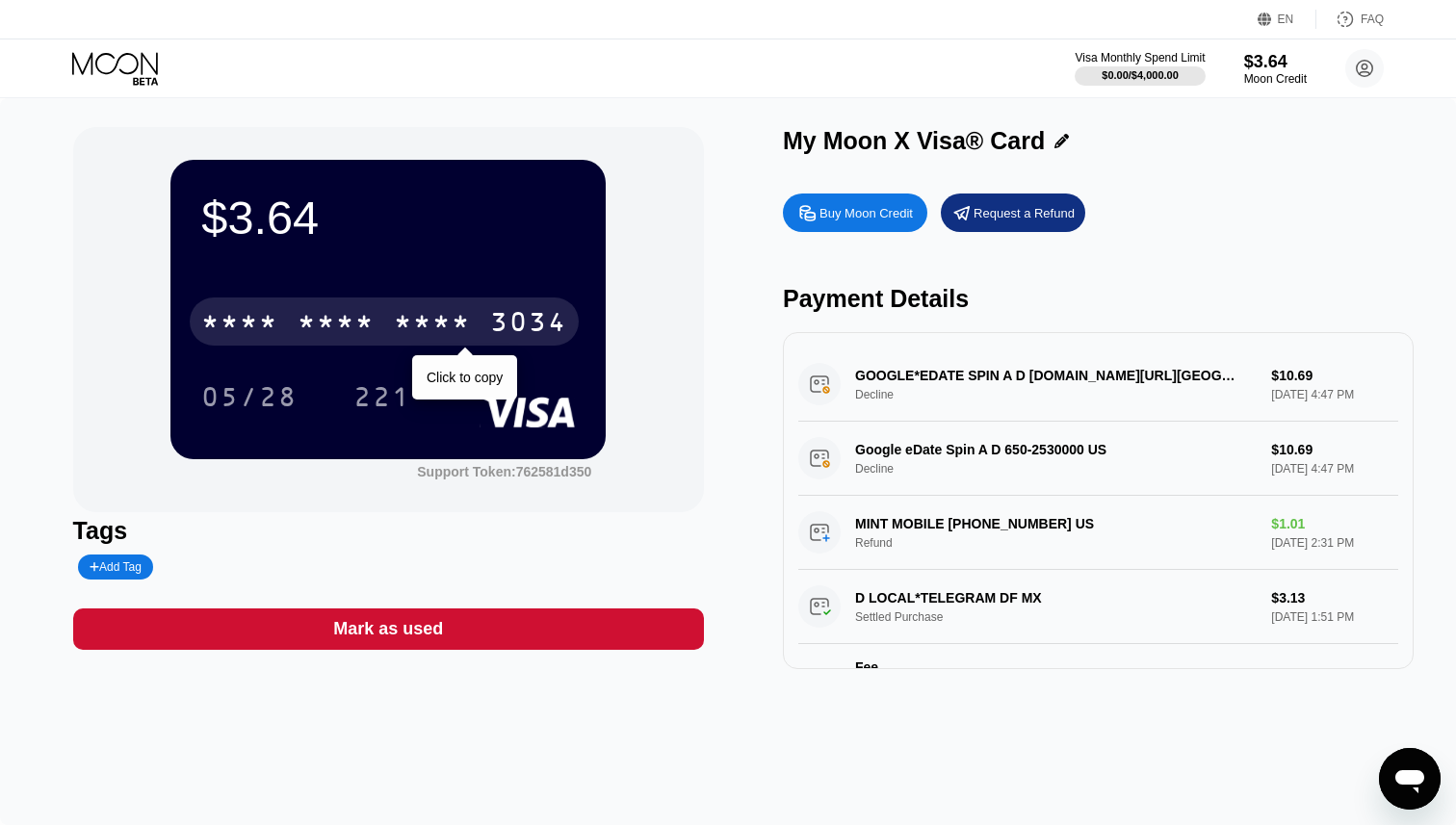 click on "* * * * * * * * * * * * 3034" at bounding box center [384, 322] 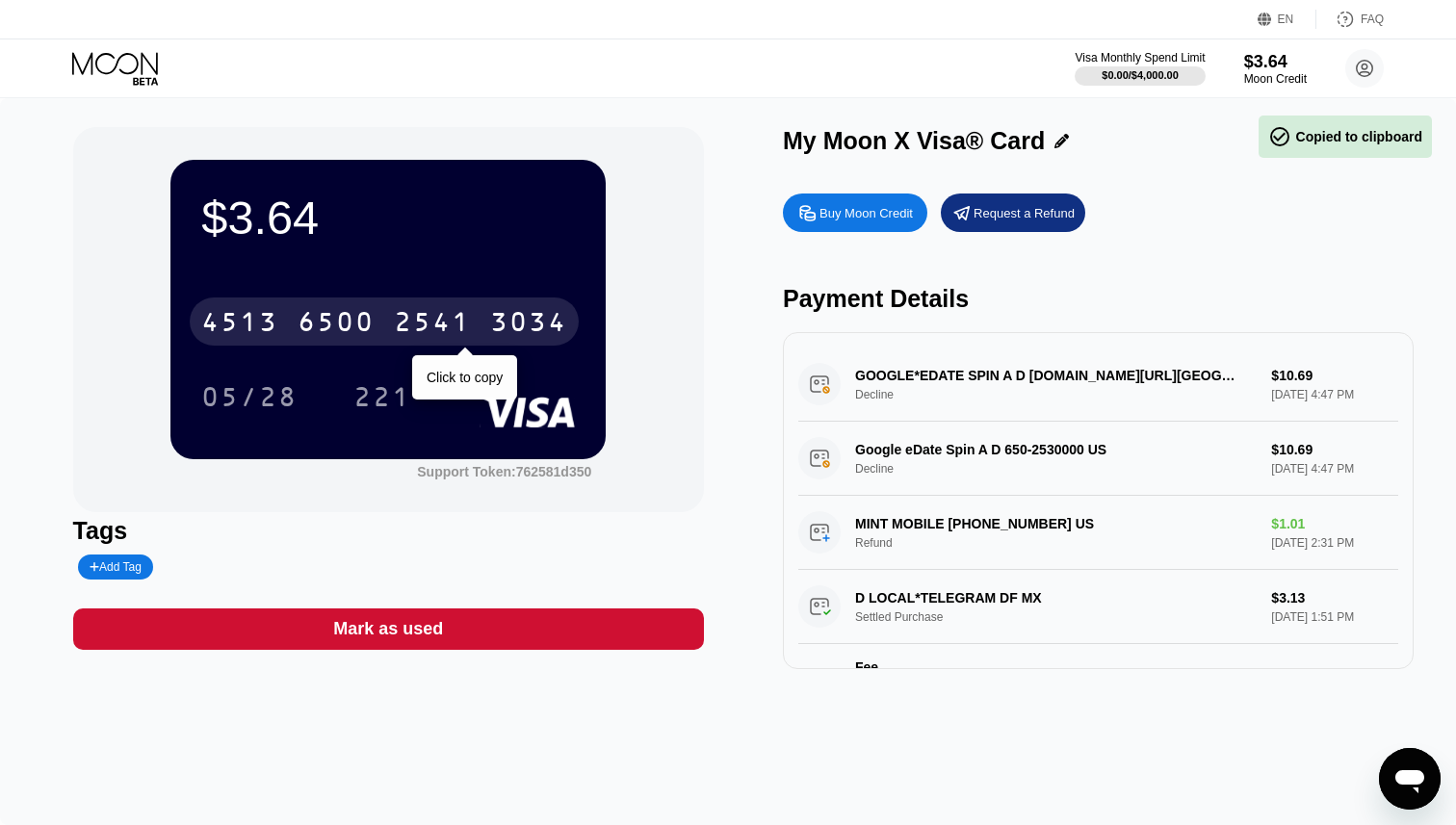 click on "4513 6500 2541 3034" at bounding box center [384, 322] 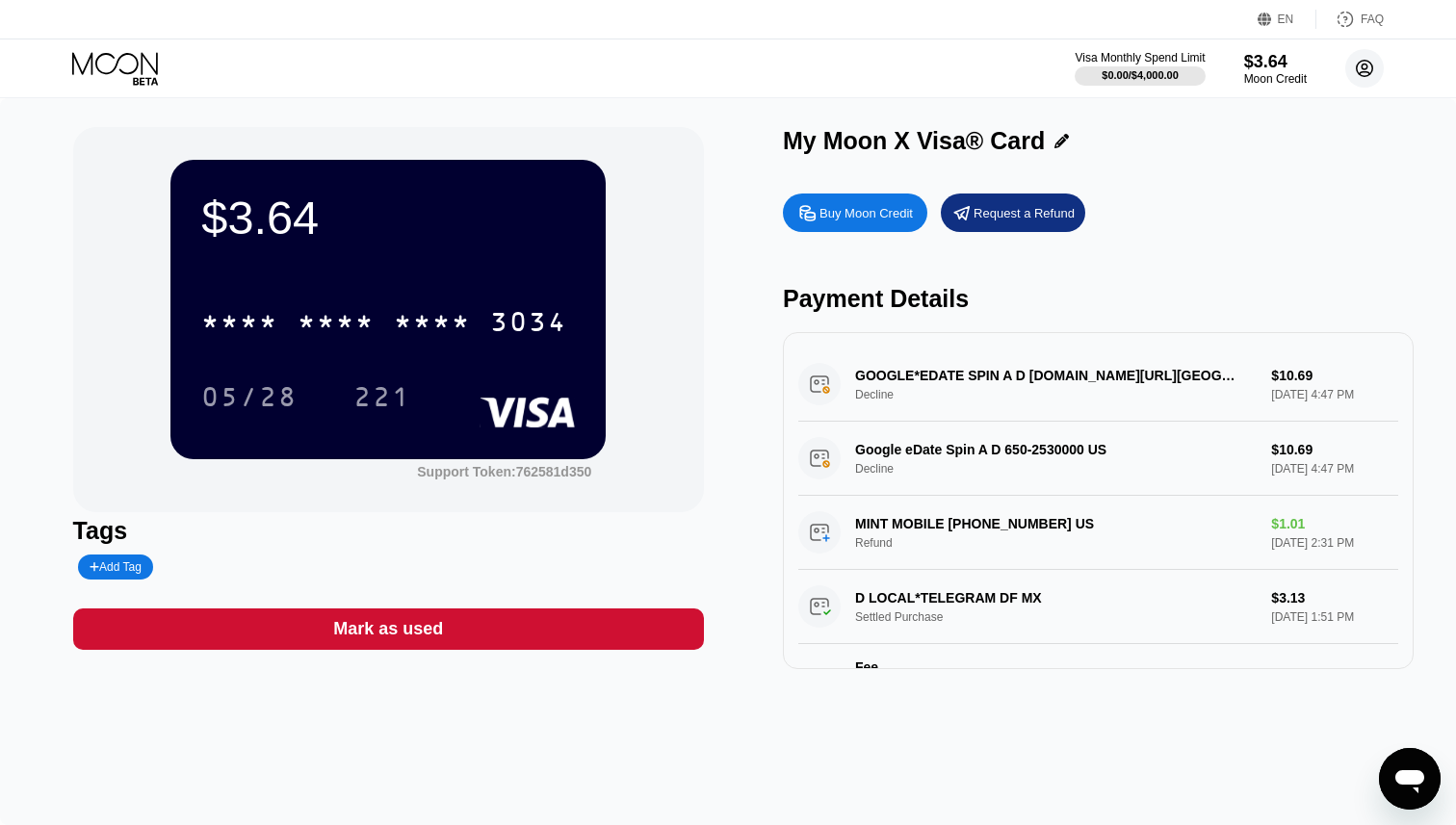 click 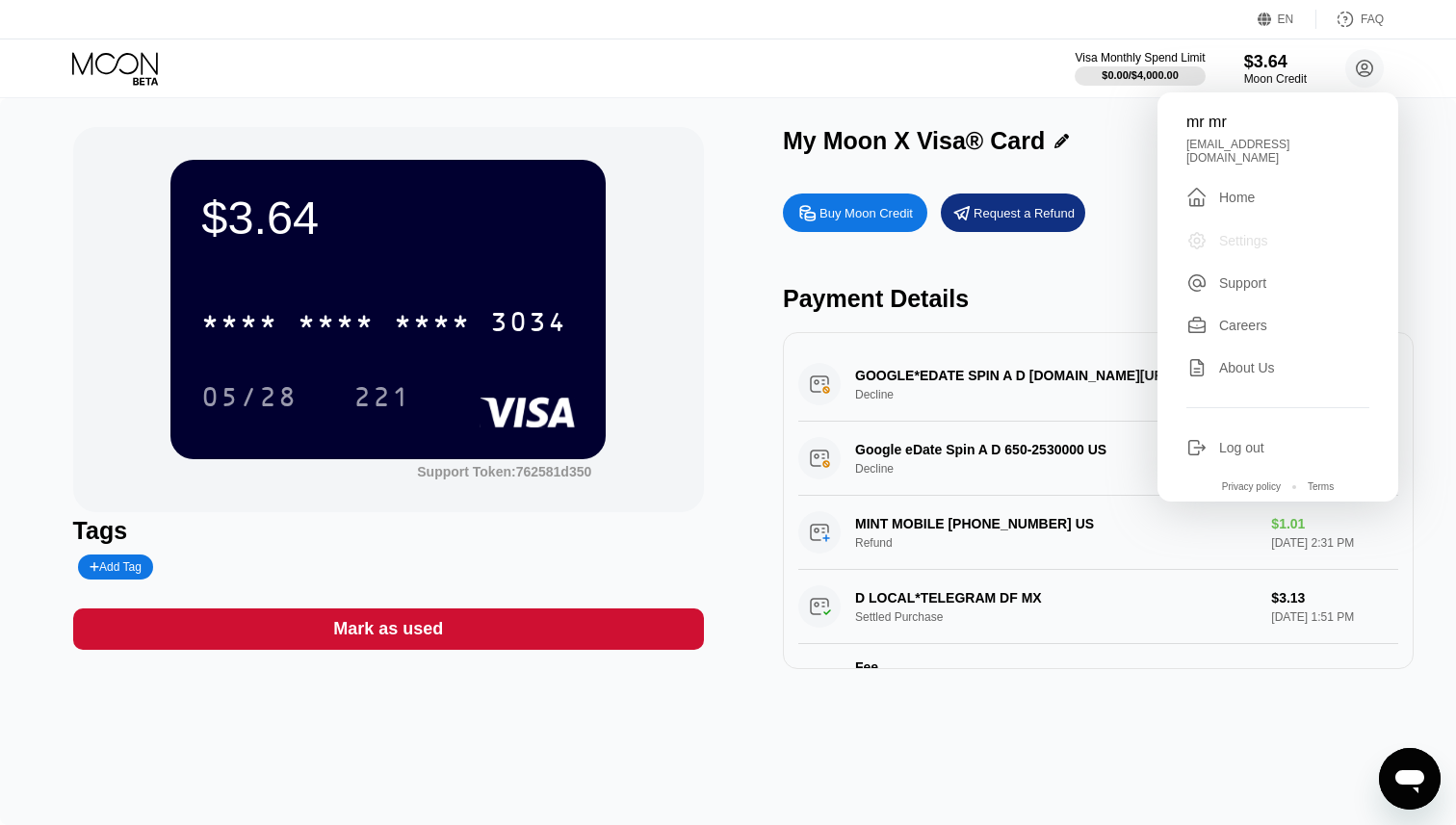 click on "Settings" at bounding box center [1243, 241] 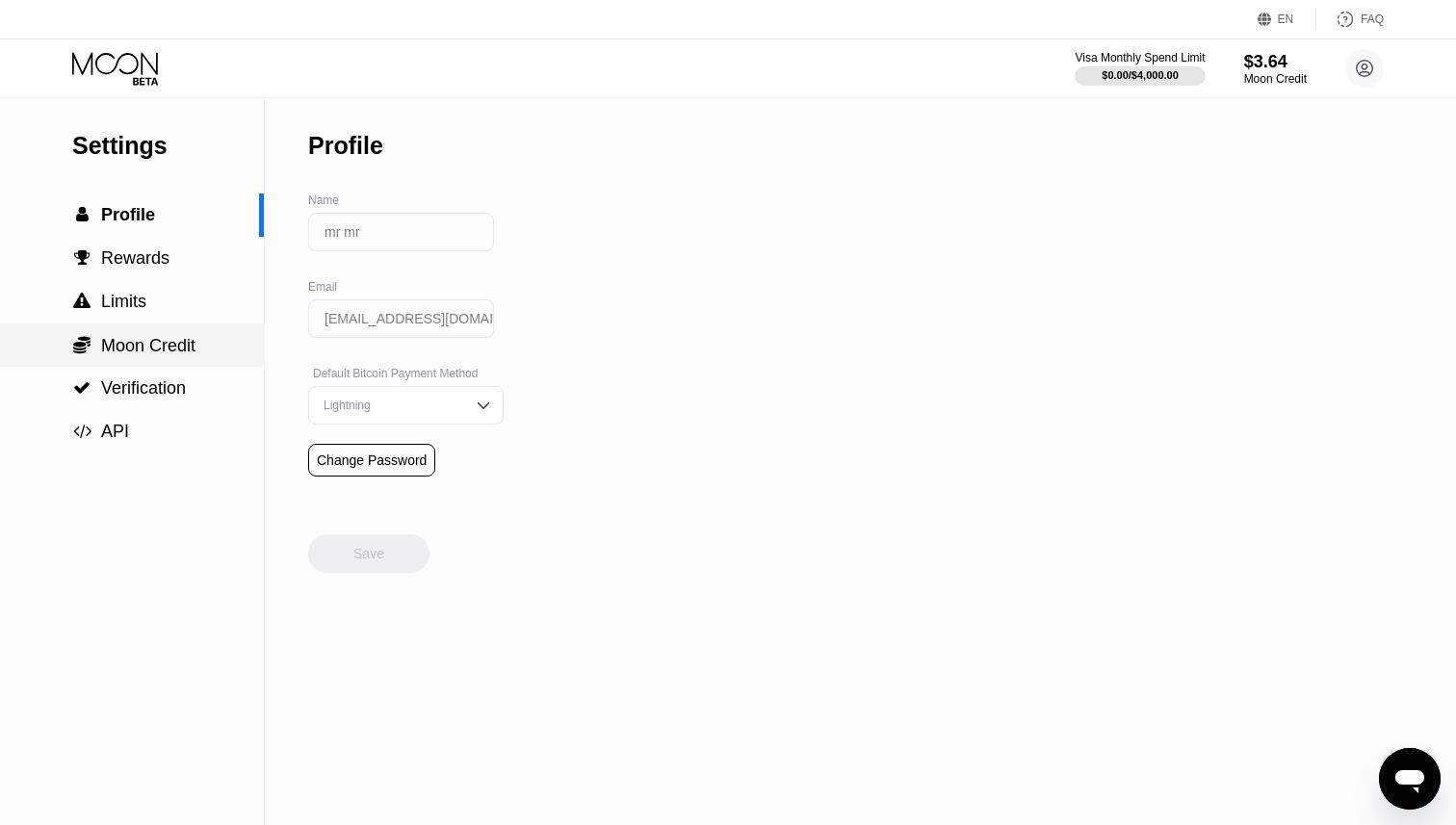 click on "Moon Credit" at bounding box center [148, 346] 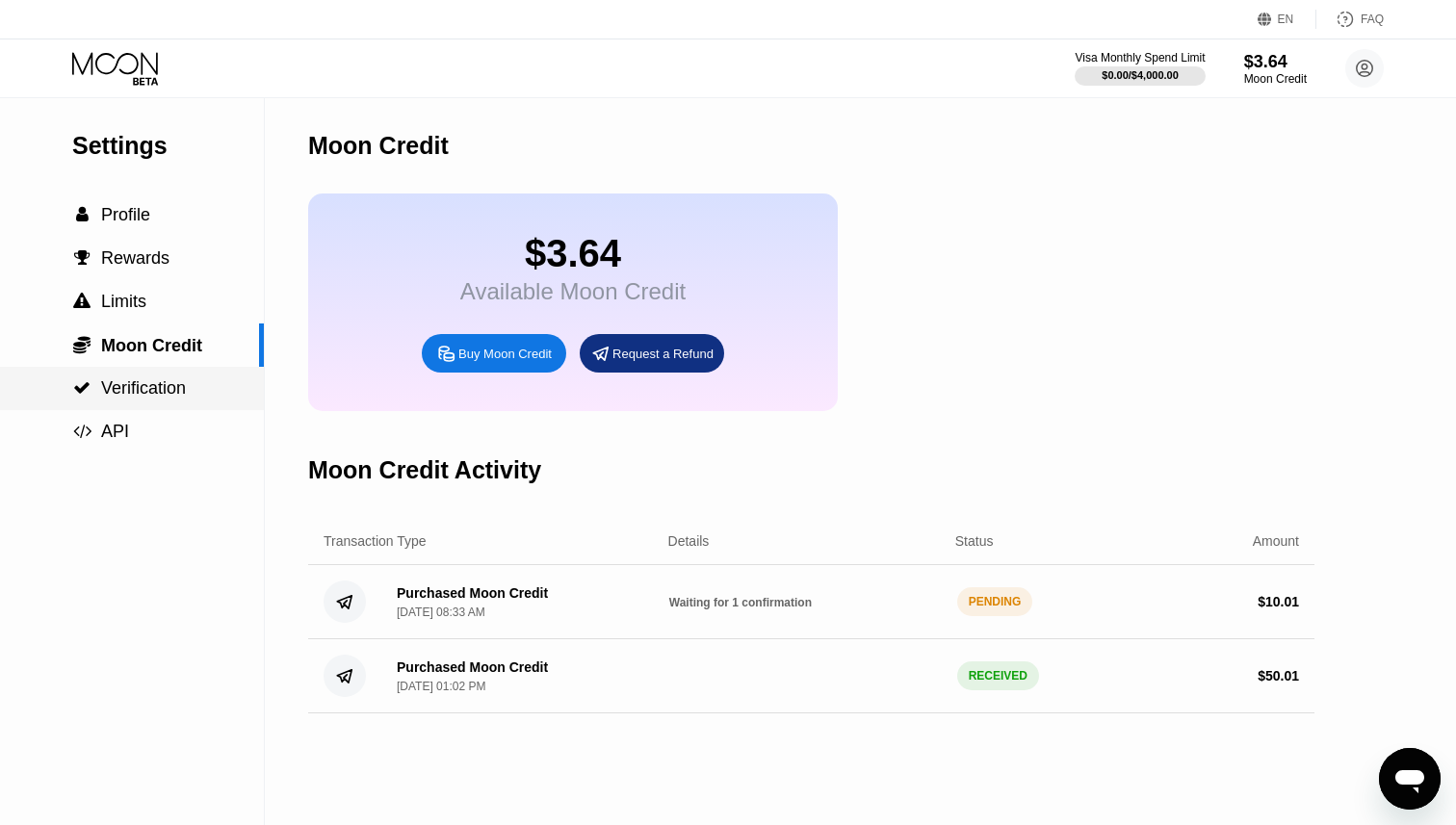 click on "Verification" at bounding box center [143, 388] 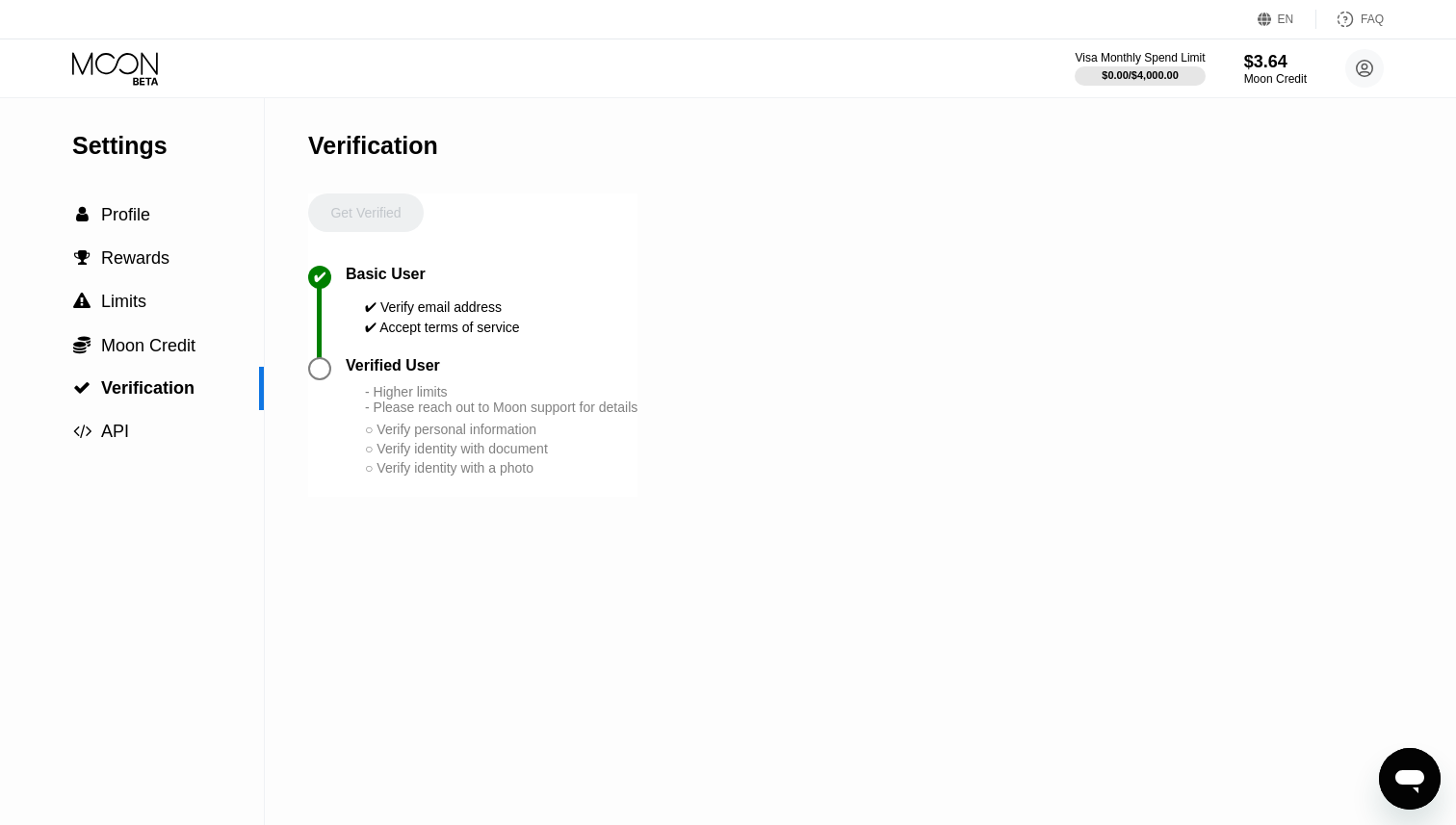 click on "Settings" at bounding box center (168, 145) 